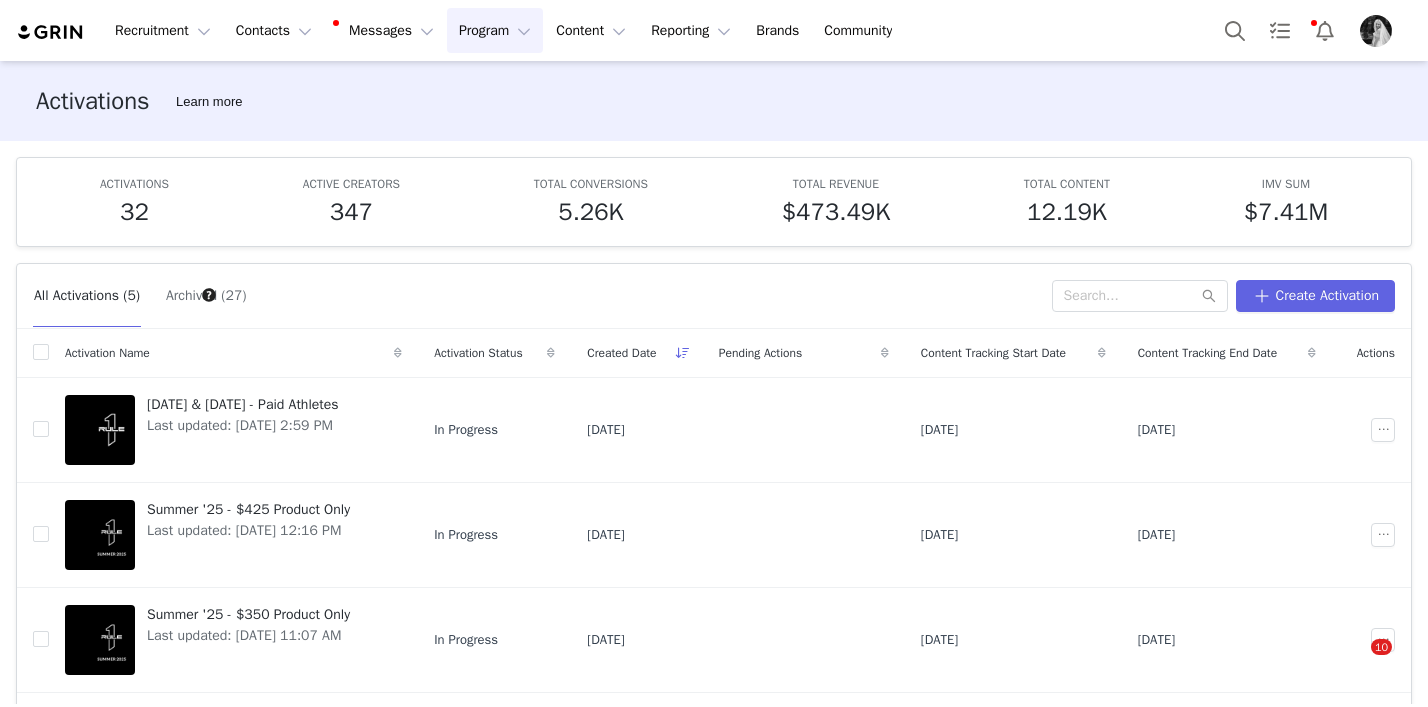 scroll, scrollTop: 0, scrollLeft: 0, axis: both 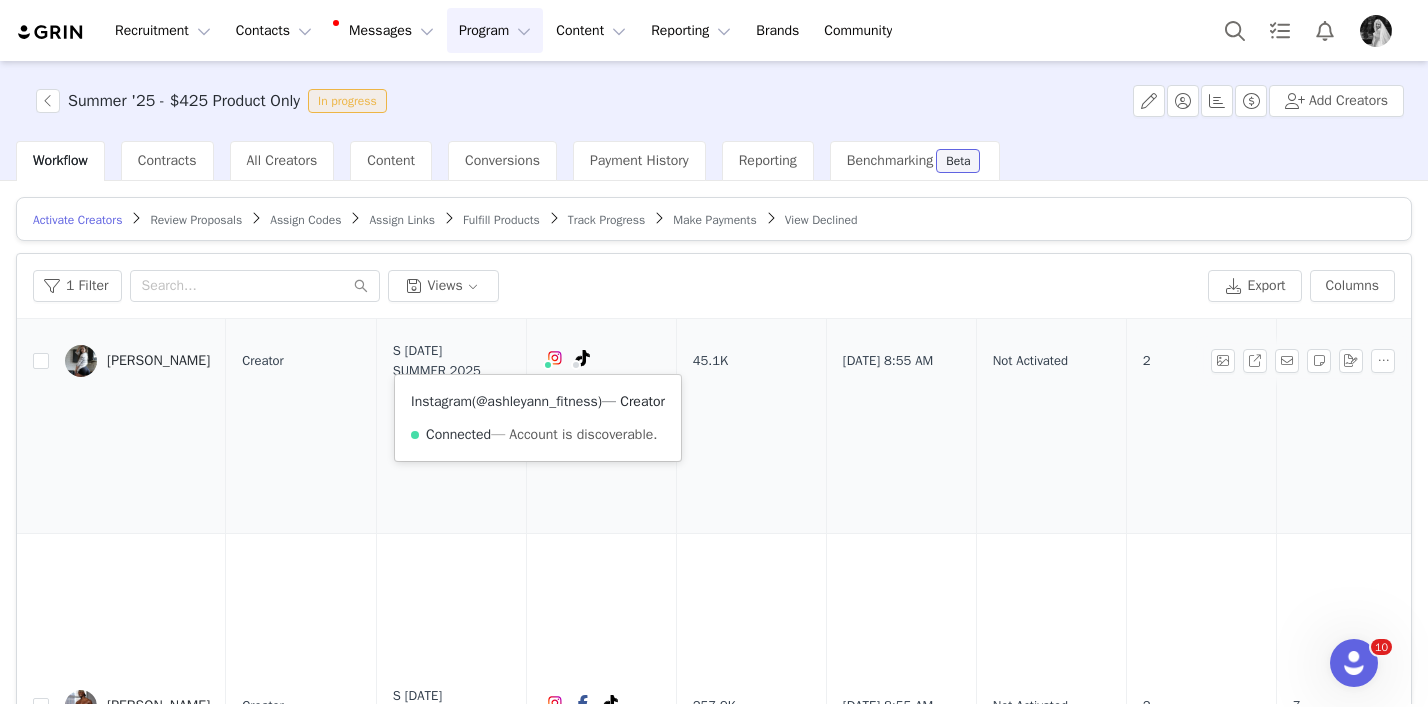 click on "@ashleyann_fitness" at bounding box center (537, 401) 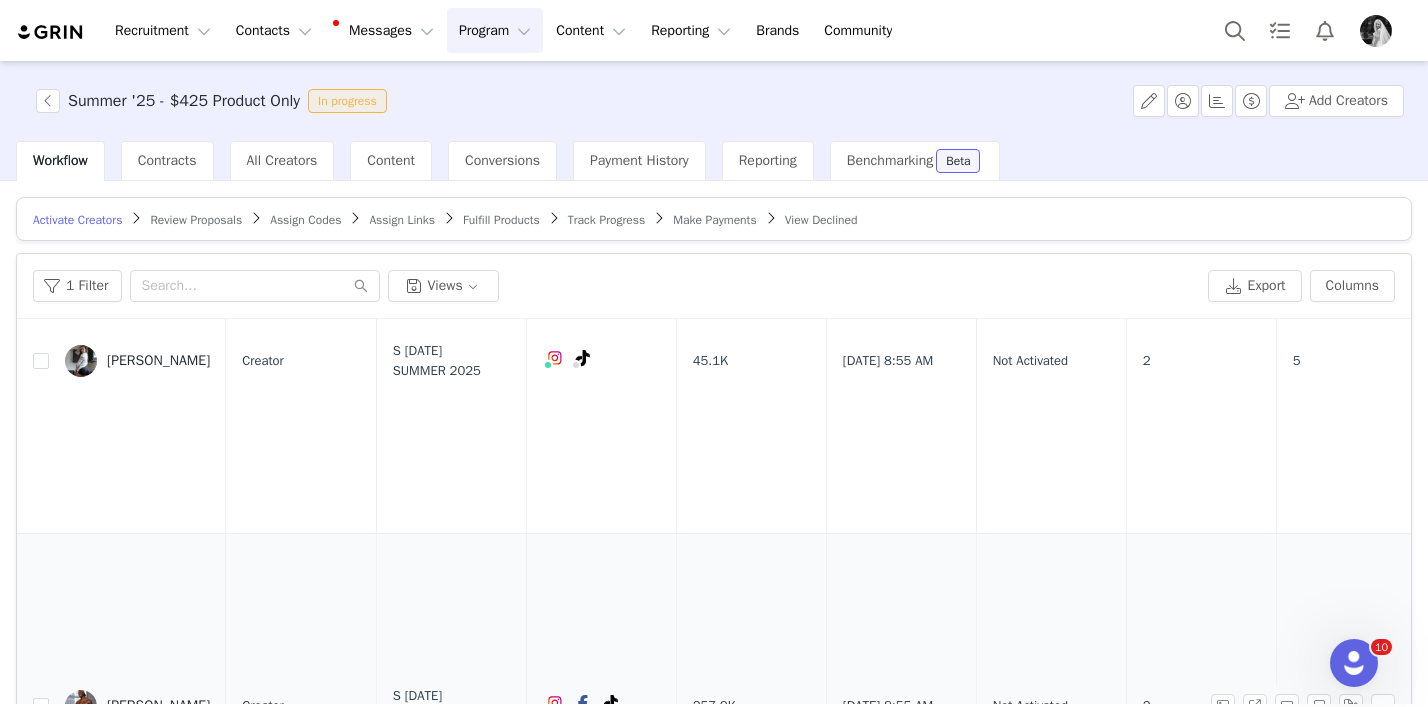 scroll, scrollTop: 273, scrollLeft: 0, axis: vertical 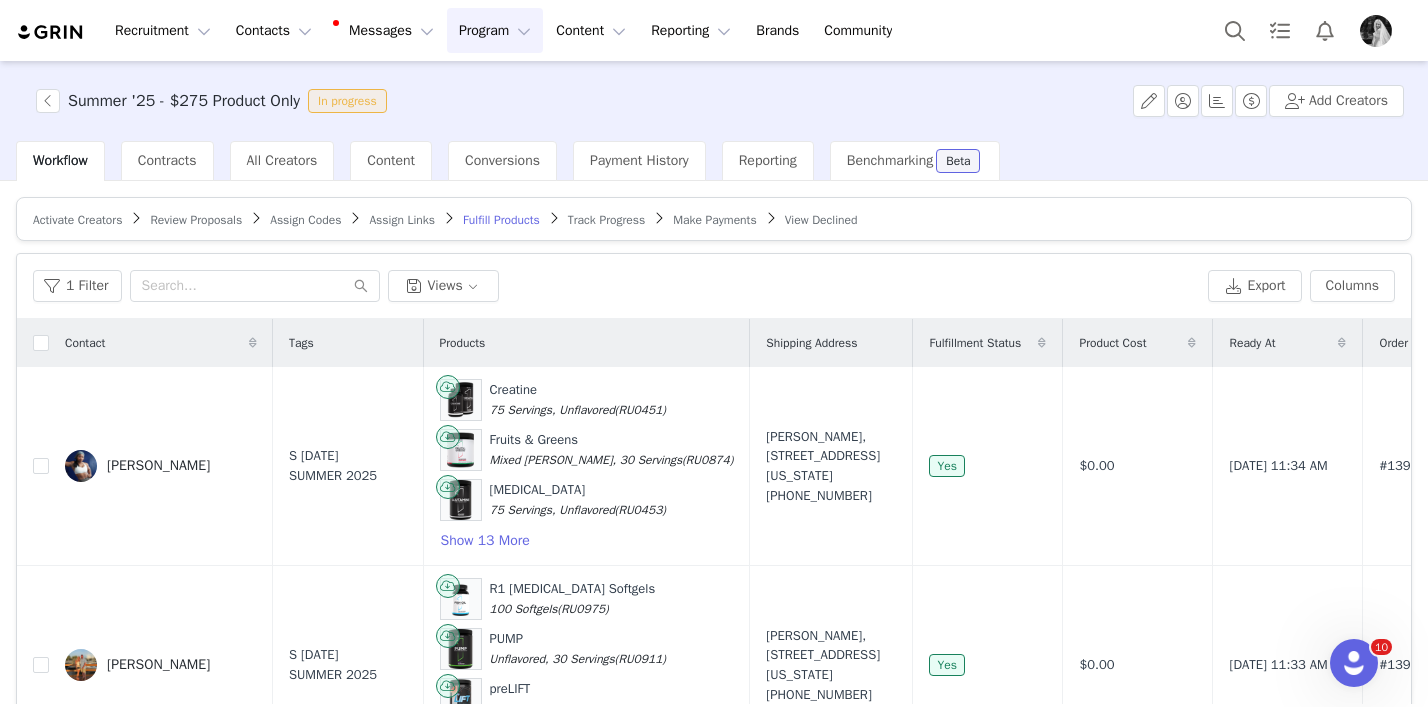 click on "Activate Creators" at bounding box center (77, 220) 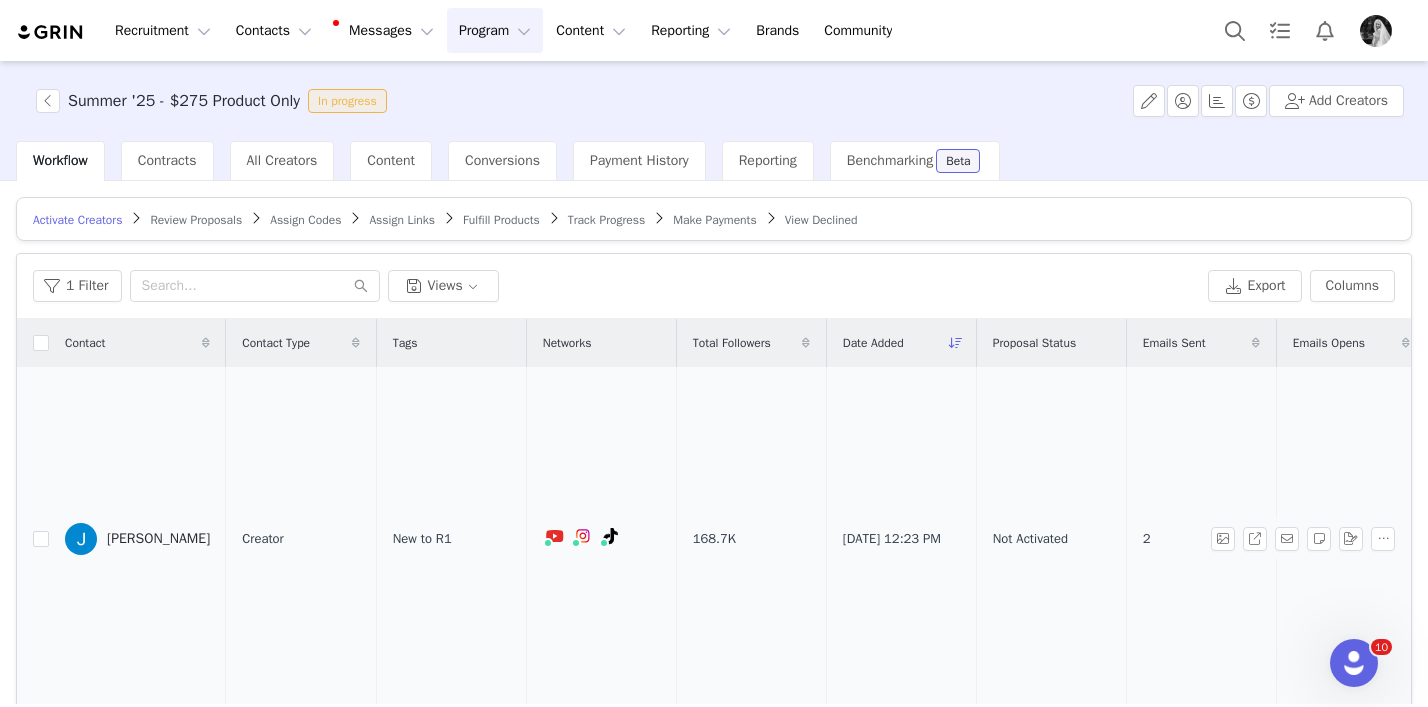 scroll, scrollTop: 187, scrollLeft: 0, axis: vertical 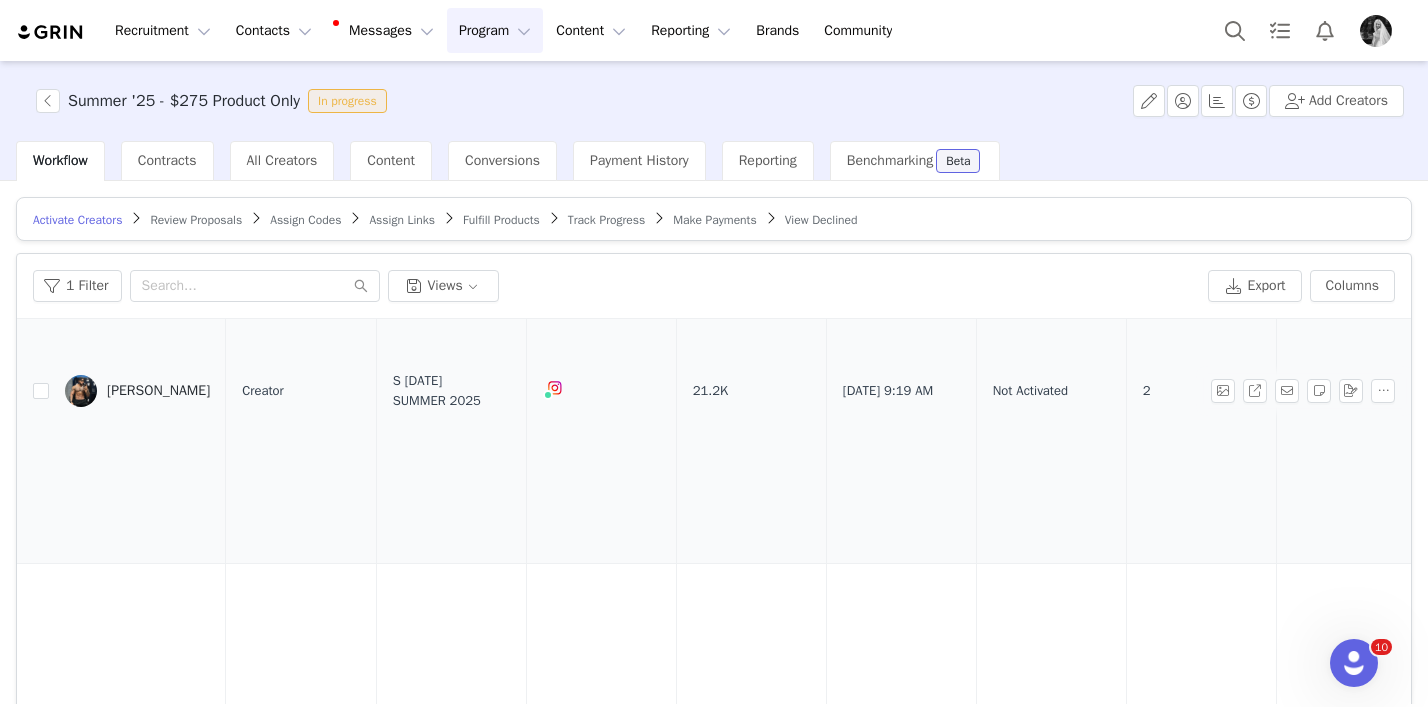 click at bounding box center (601, 391) 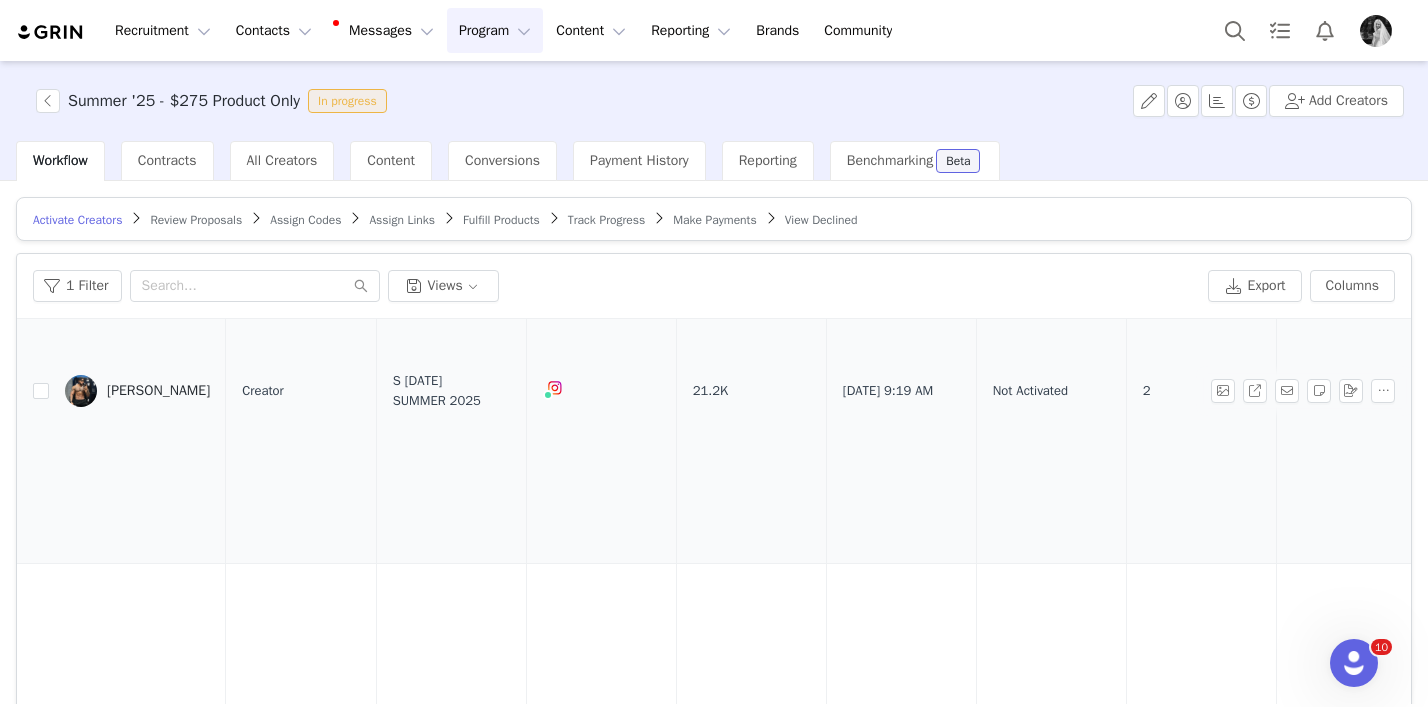 click at bounding box center [555, 388] 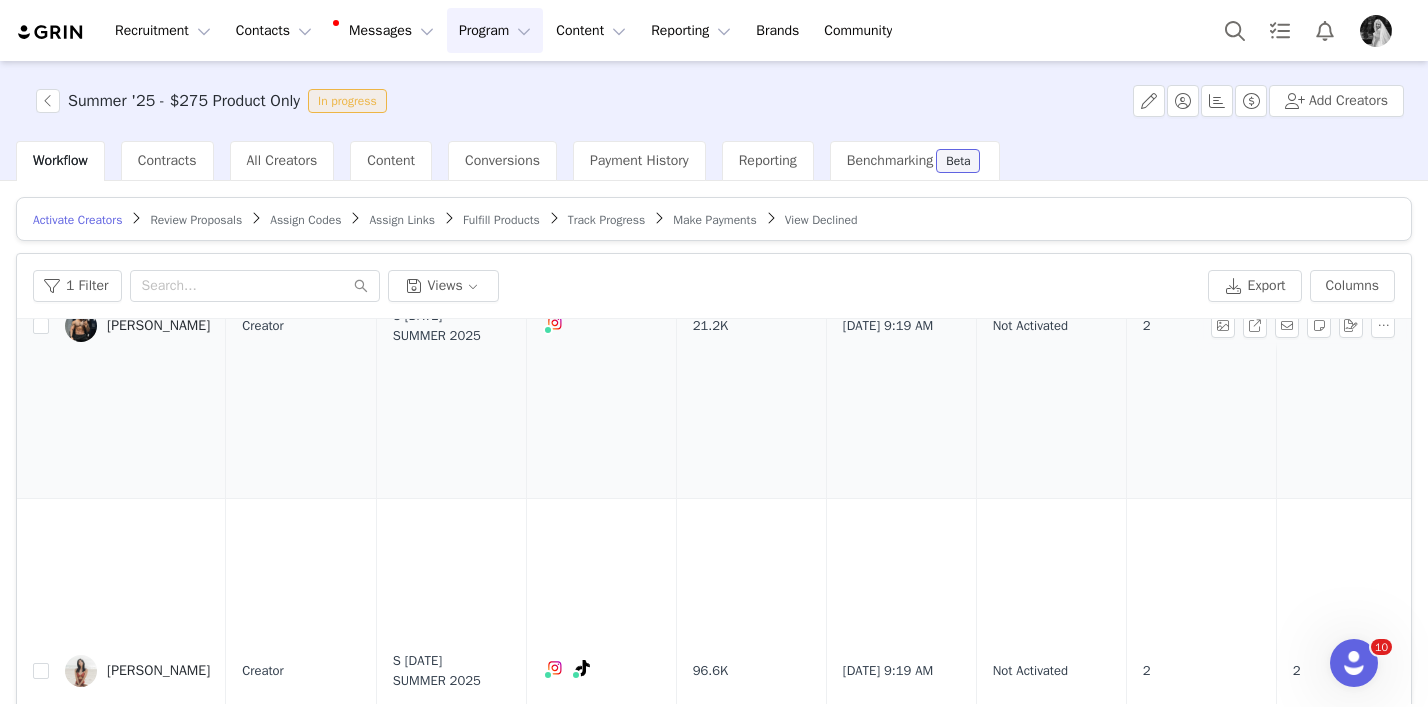 scroll, scrollTop: 7143, scrollLeft: 0, axis: vertical 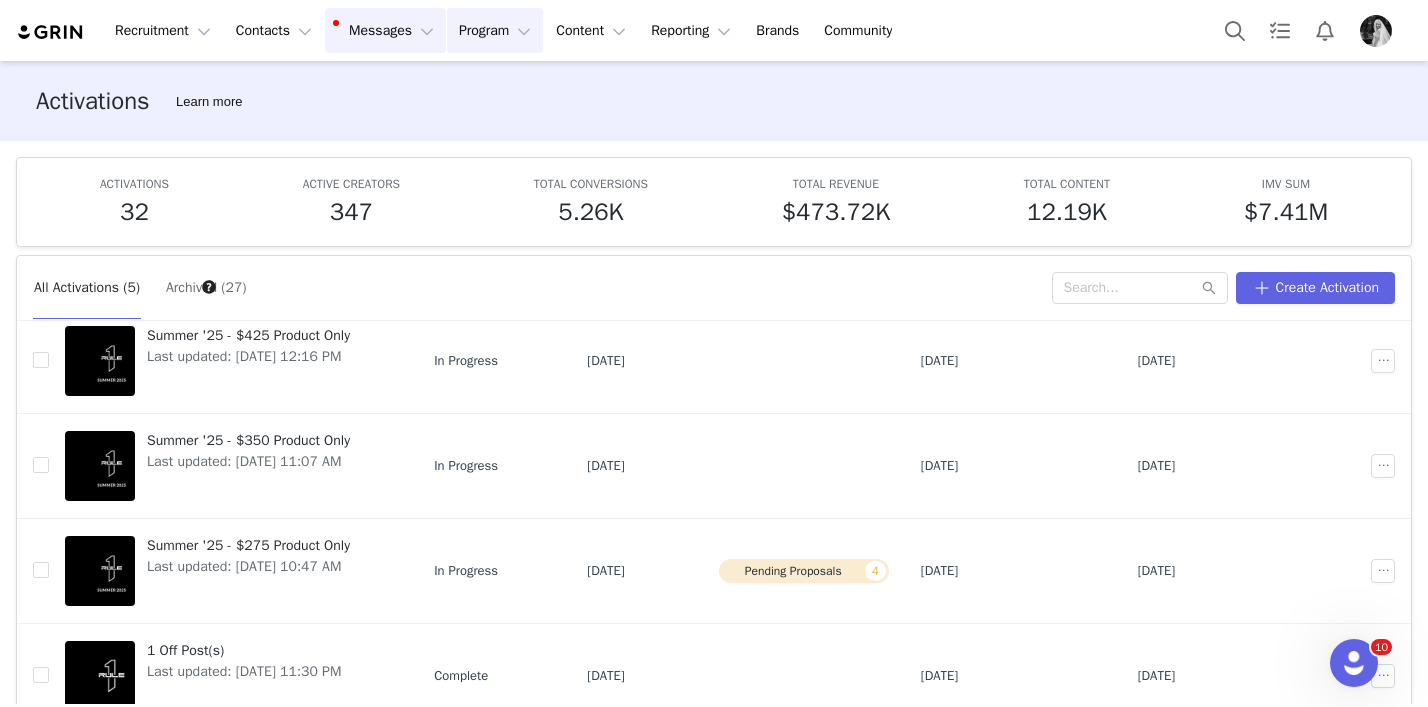 click on "Messages Messages" at bounding box center (385, 30) 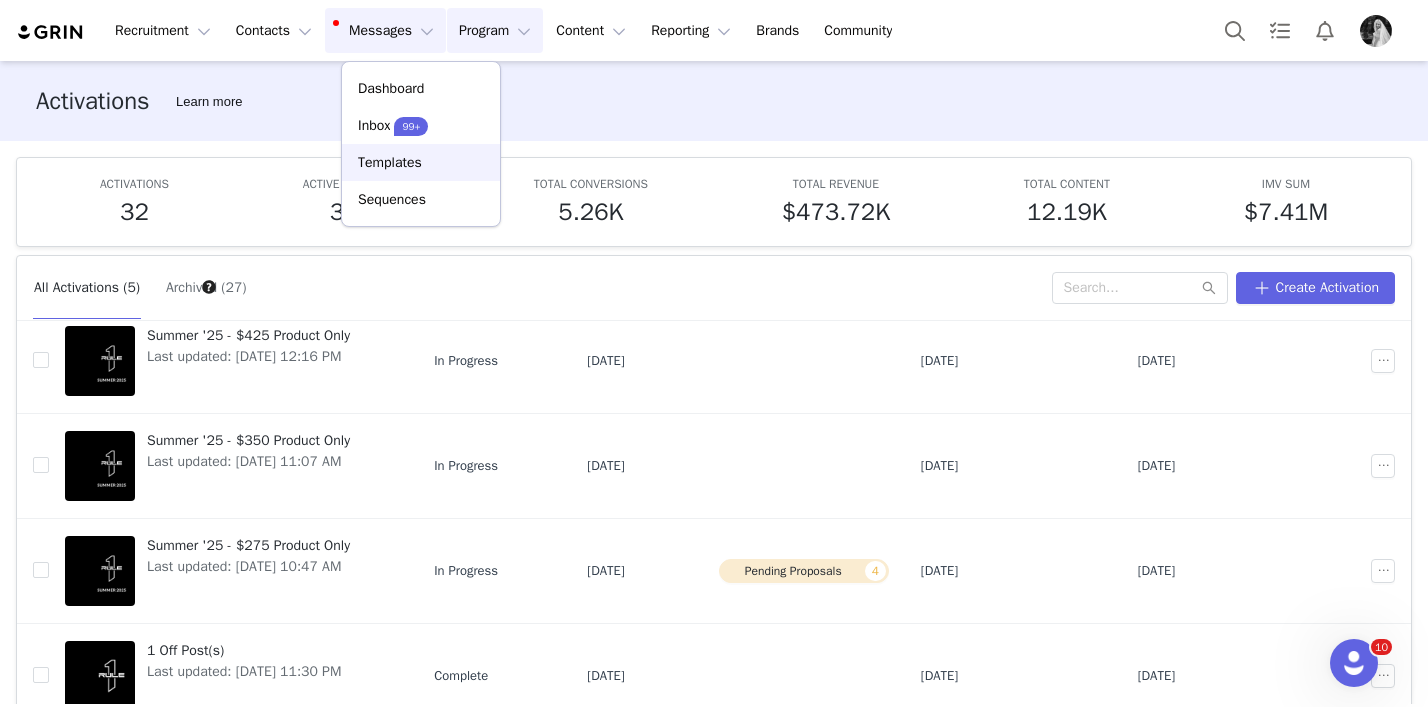 click on "Templates" at bounding box center (390, 162) 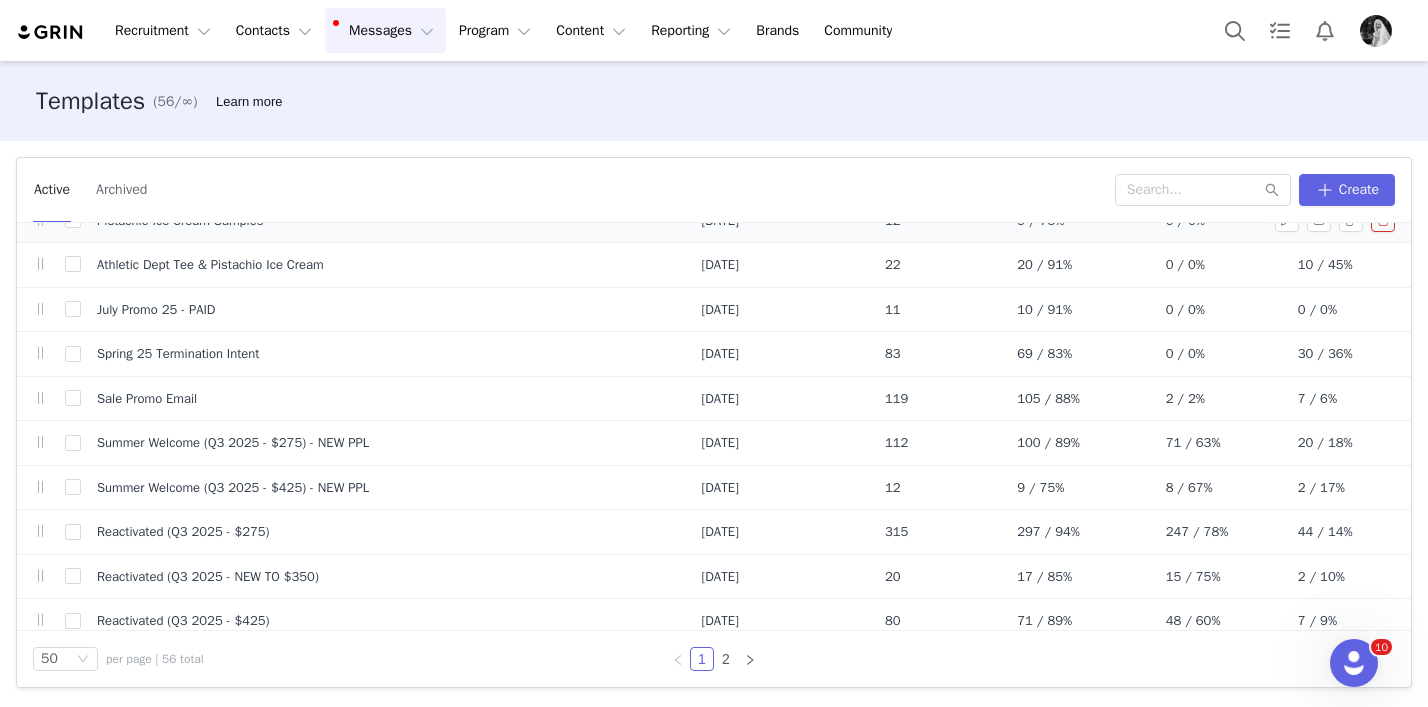 scroll, scrollTop: 114, scrollLeft: 0, axis: vertical 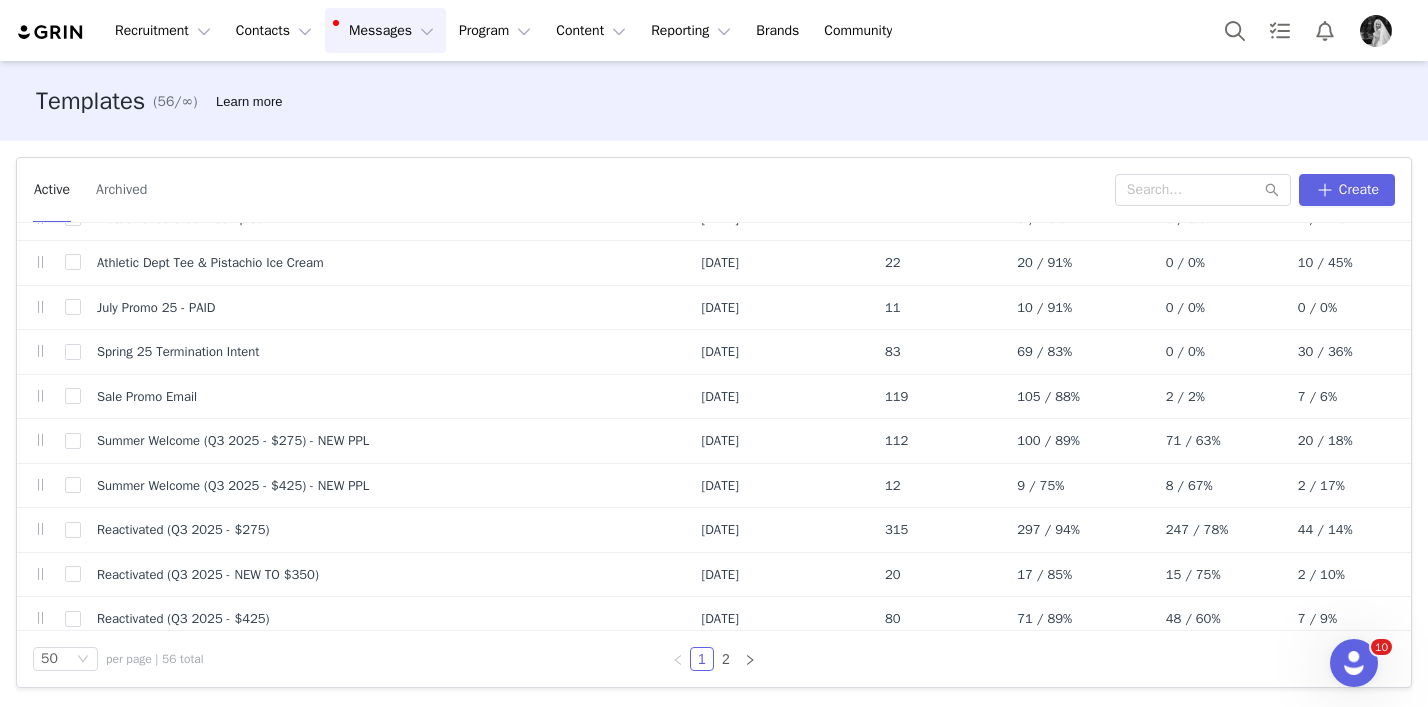 click on "Templates  (56/∞)          Learn more" at bounding box center (714, 101) 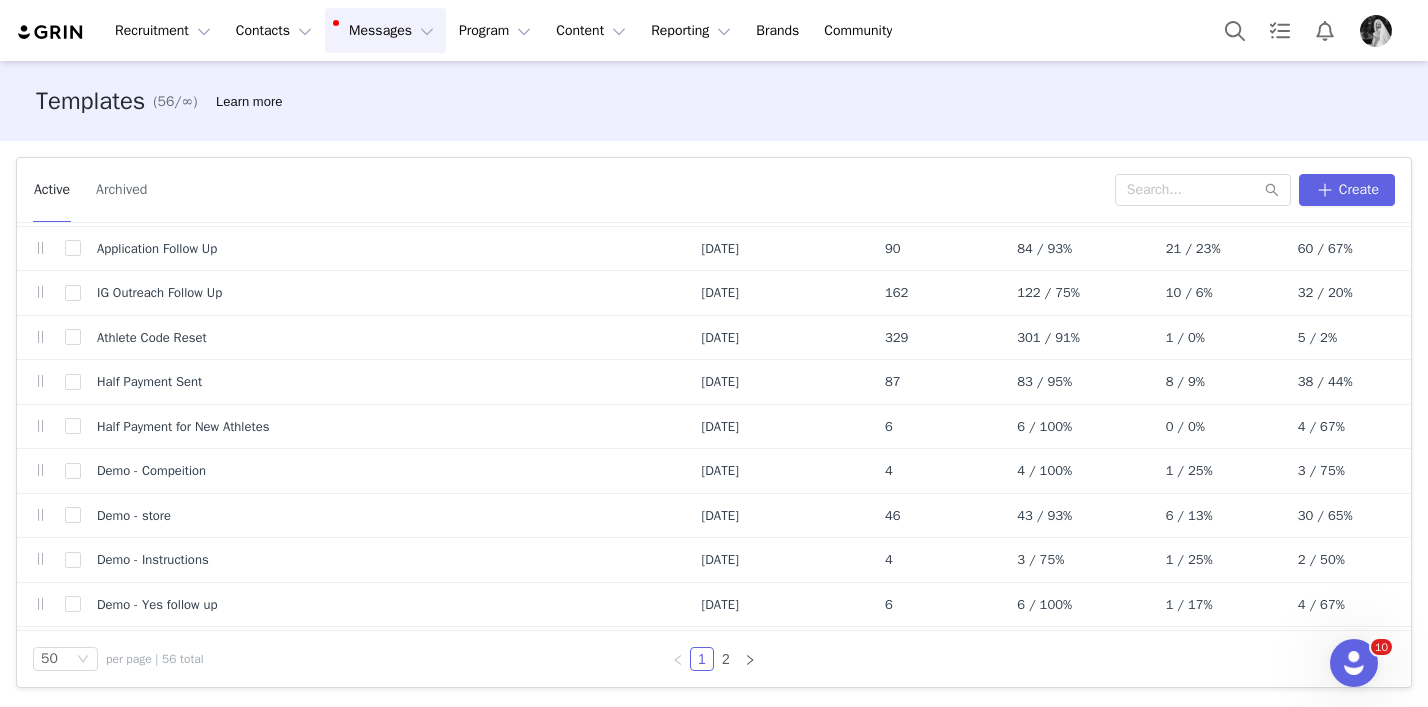 scroll, scrollTop: 1649, scrollLeft: 0, axis: vertical 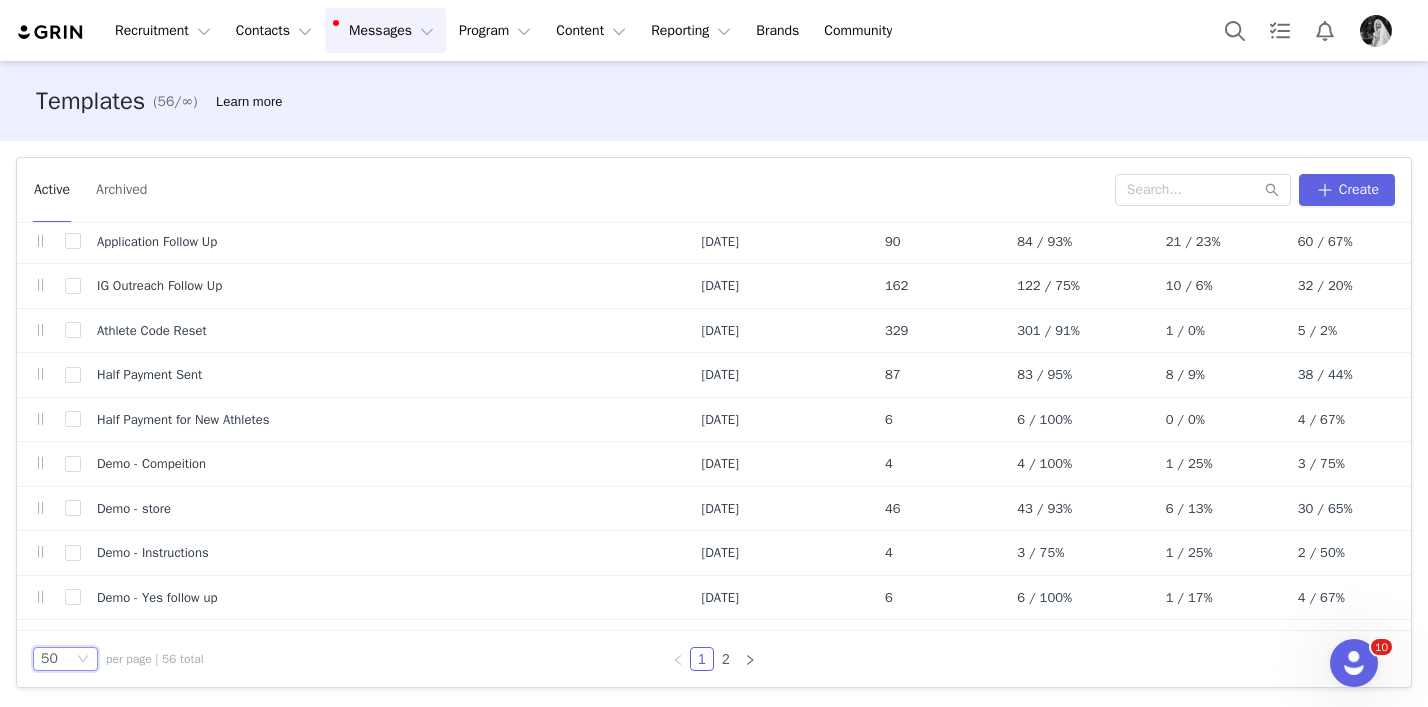 click on "50" at bounding box center [57, 659] 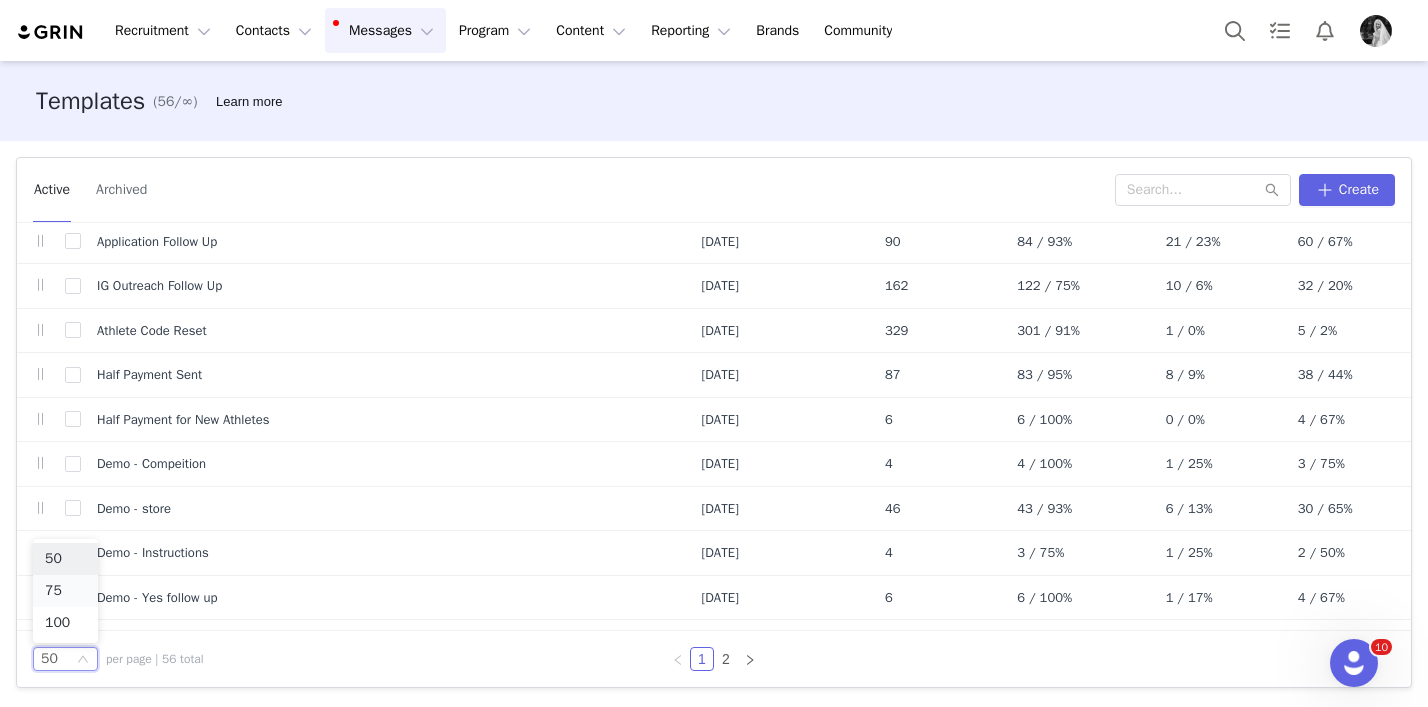 click on "75" at bounding box center (65, 591) 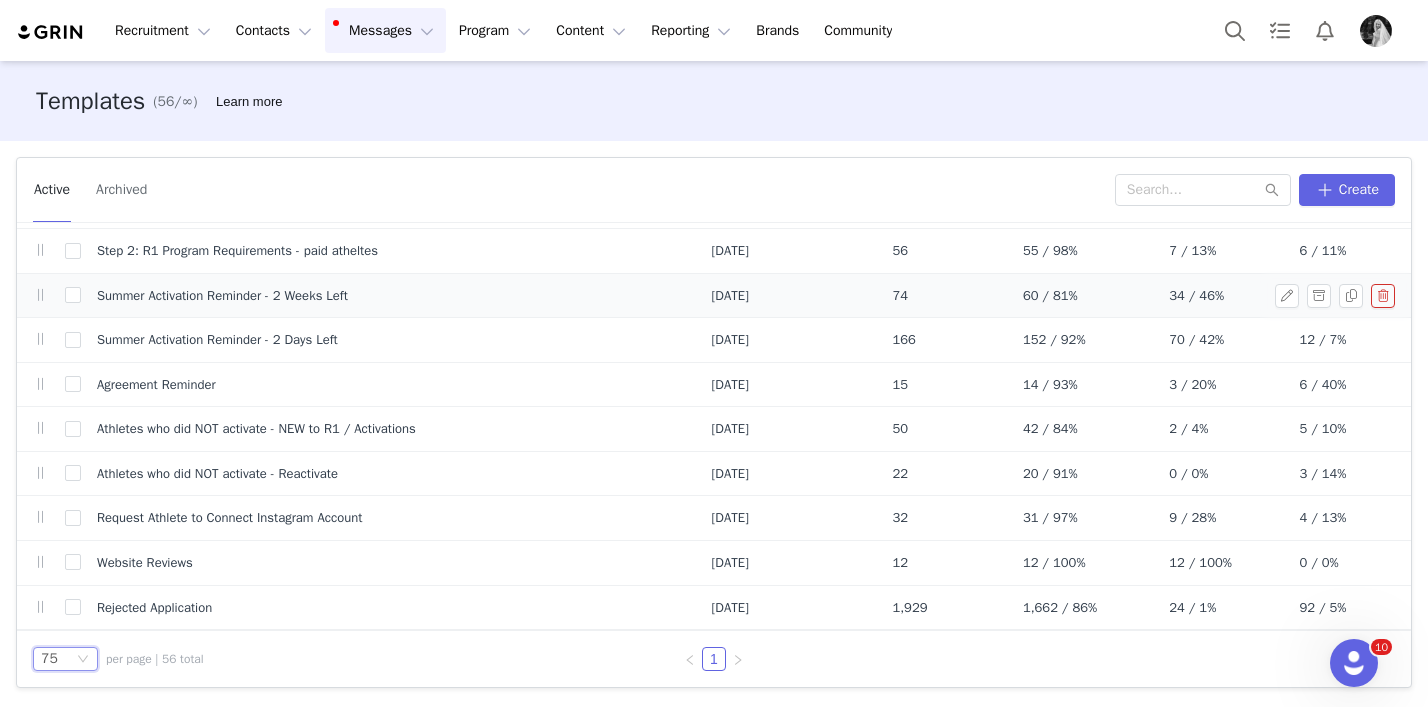 scroll, scrollTop: 1104, scrollLeft: 0, axis: vertical 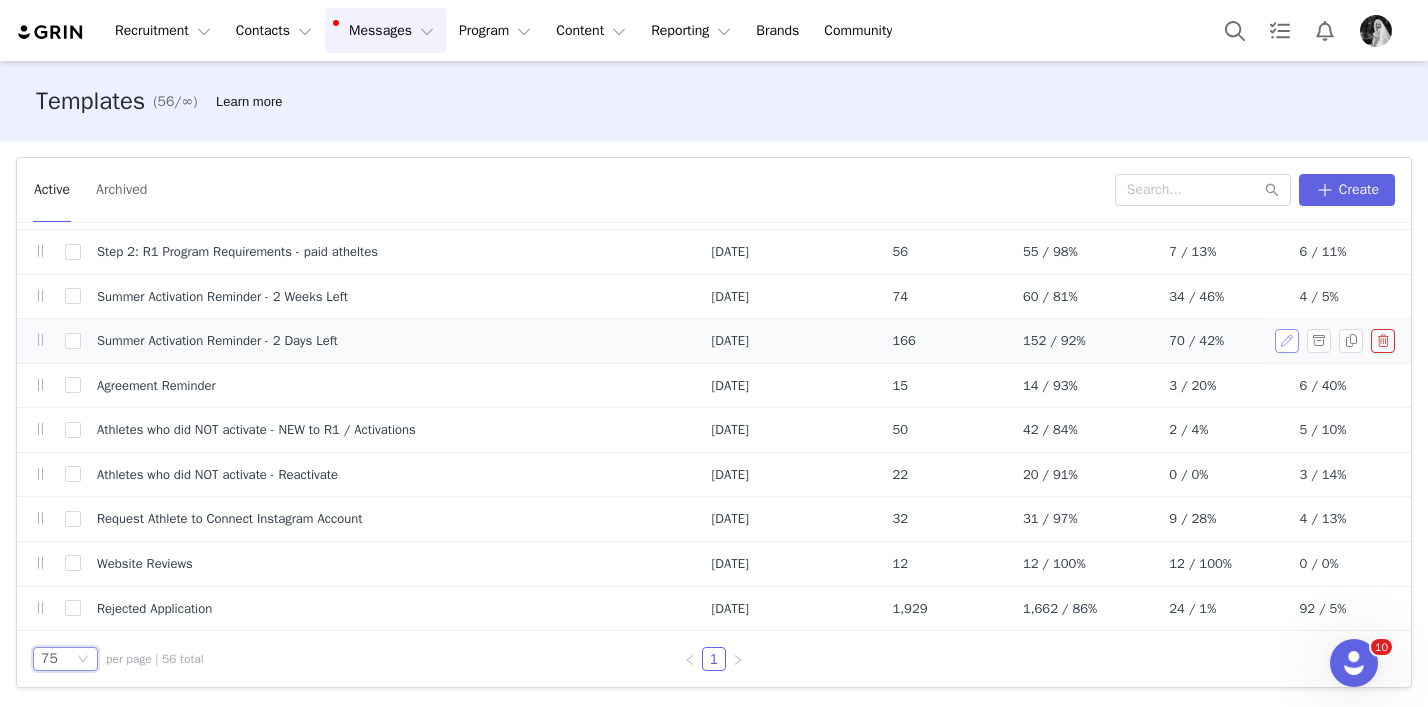 click at bounding box center [1287, 341] 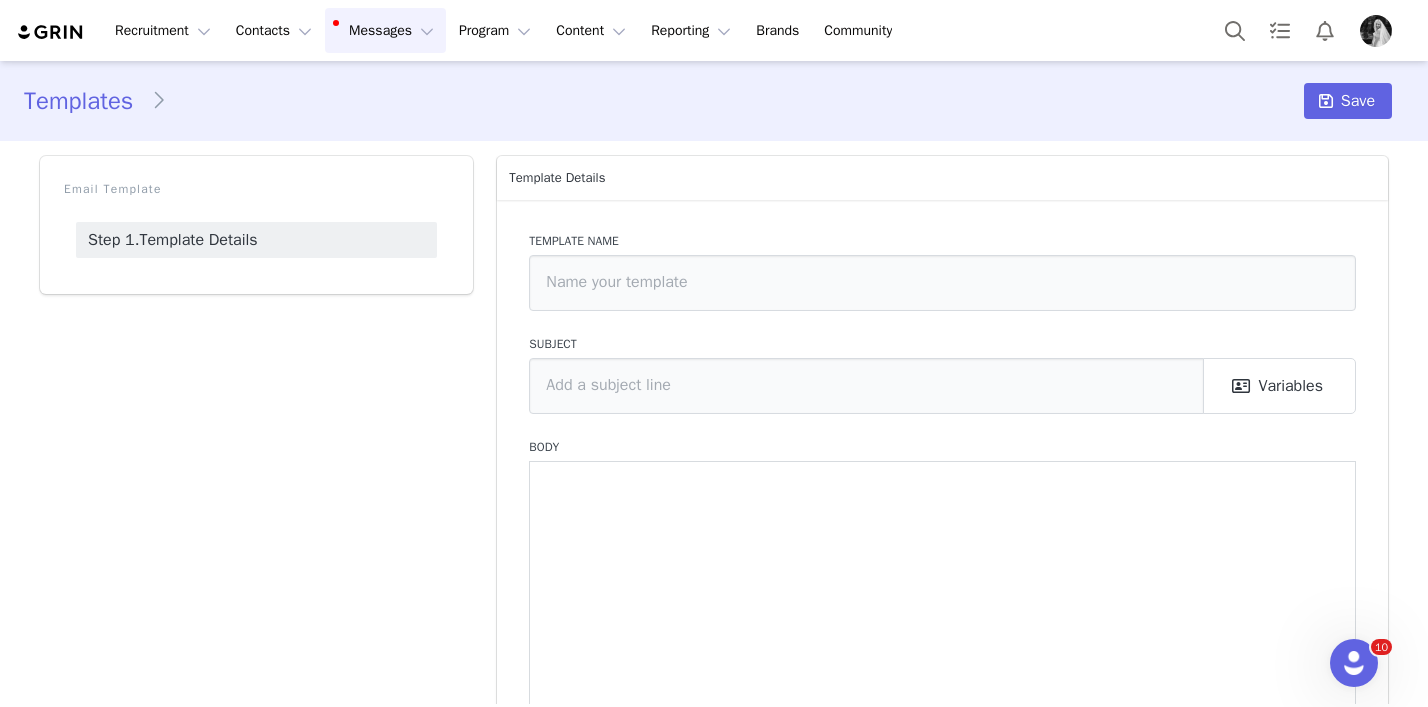 type on "Summer Activation Reminder - 2 Days Left" 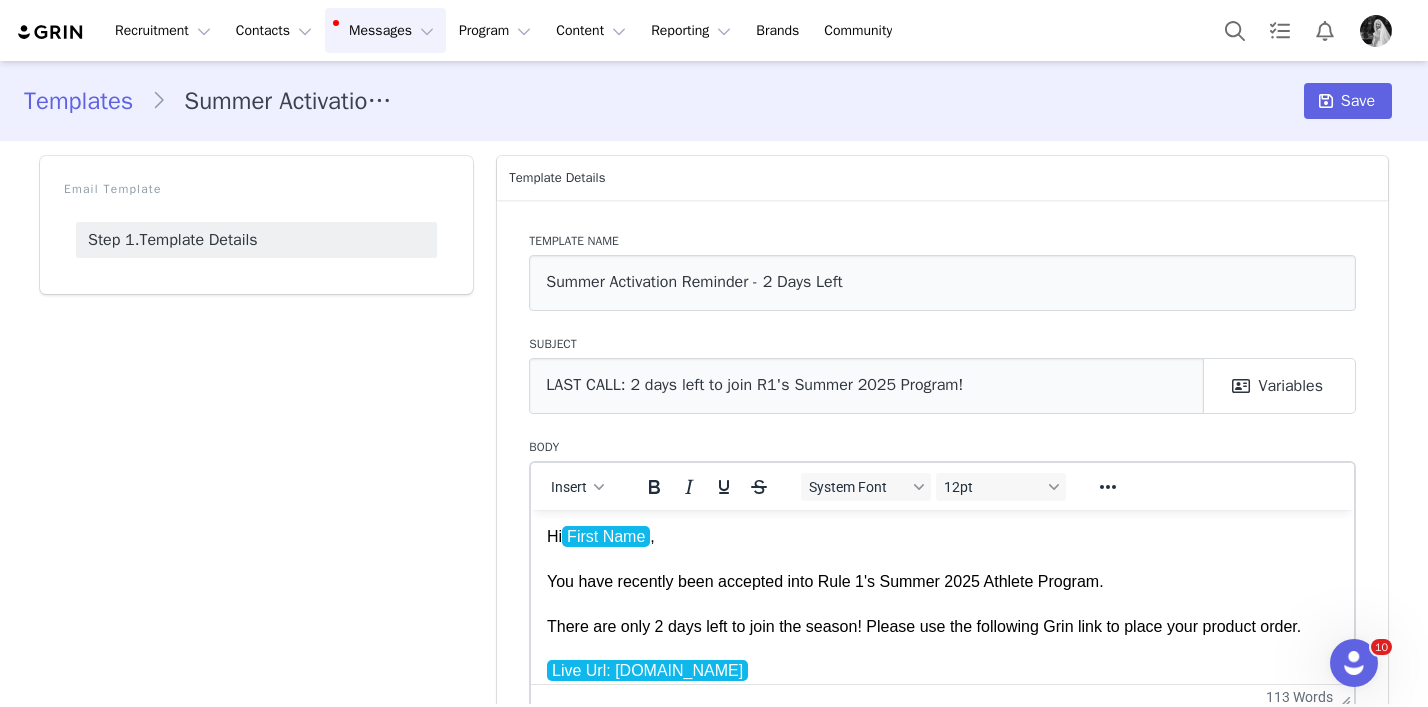 scroll, scrollTop: 0, scrollLeft: 0, axis: both 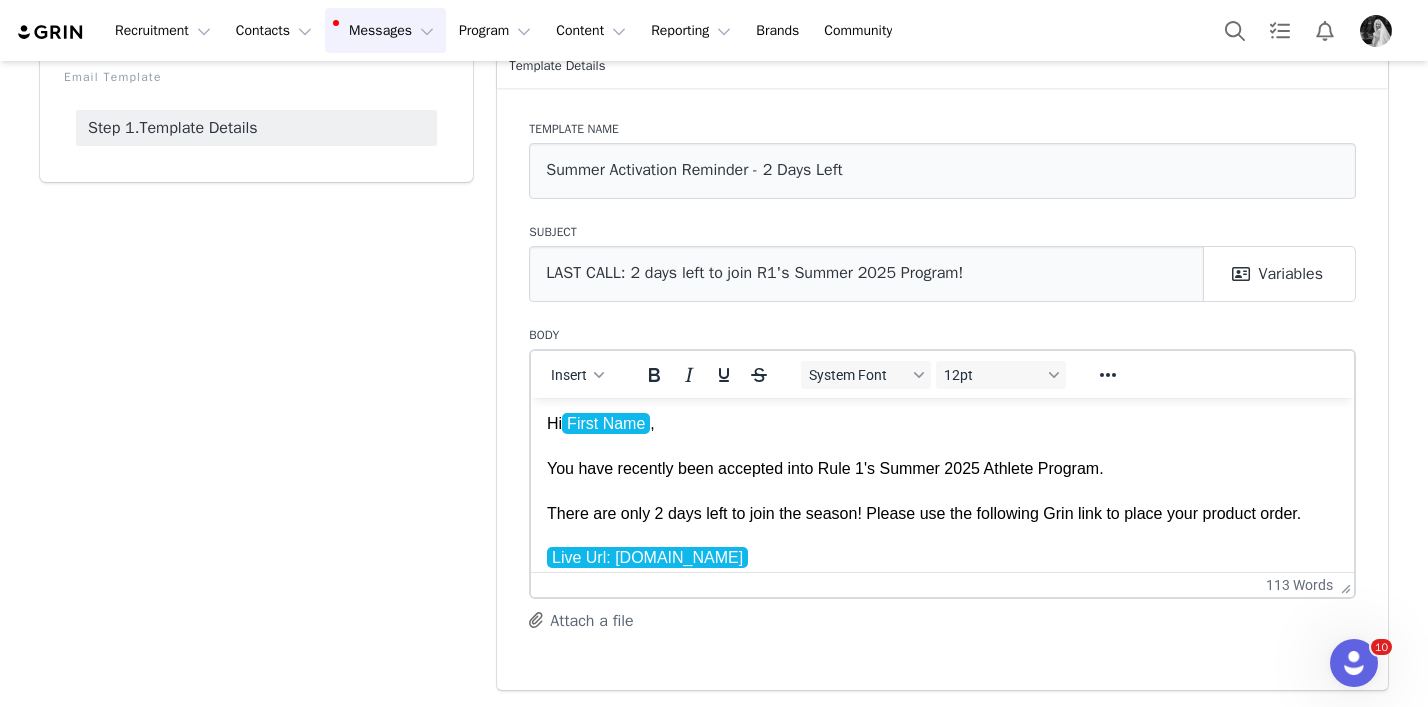 click on "You have recently been accepted into Rule 1's Summer 2025 Athlete Program." at bounding box center [942, 468] 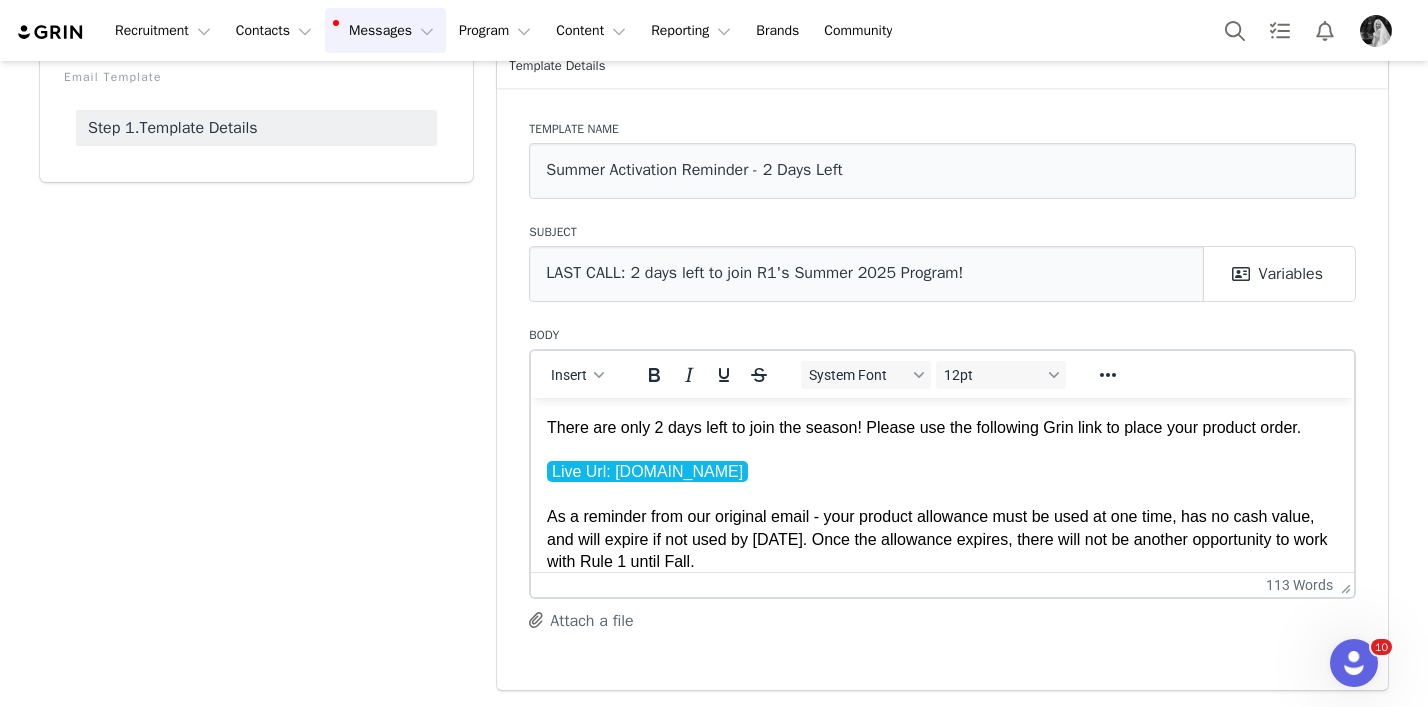 scroll, scrollTop: 84, scrollLeft: 0, axis: vertical 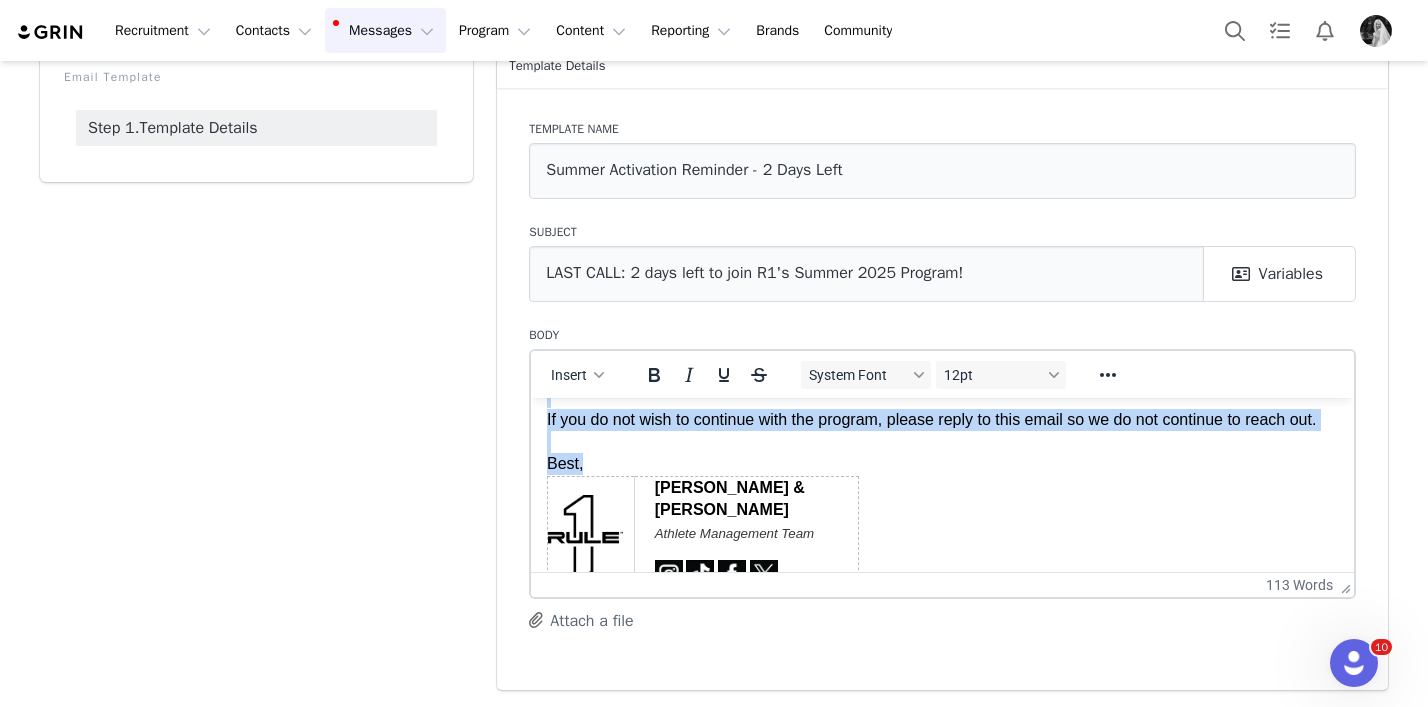 drag, startPoint x: 549, startPoint y: 427, endPoint x: 978, endPoint y: 442, distance: 429.26215 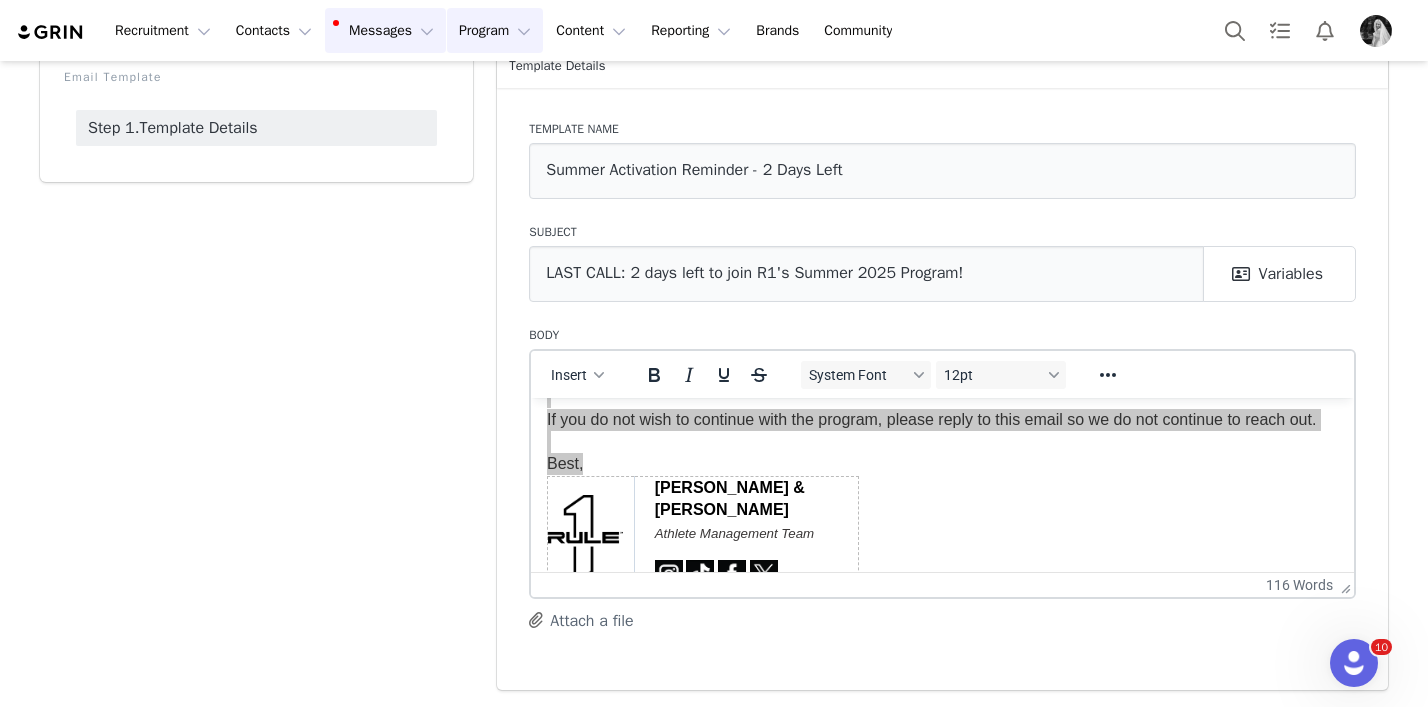 click on "Program Program" at bounding box center [495, 30] 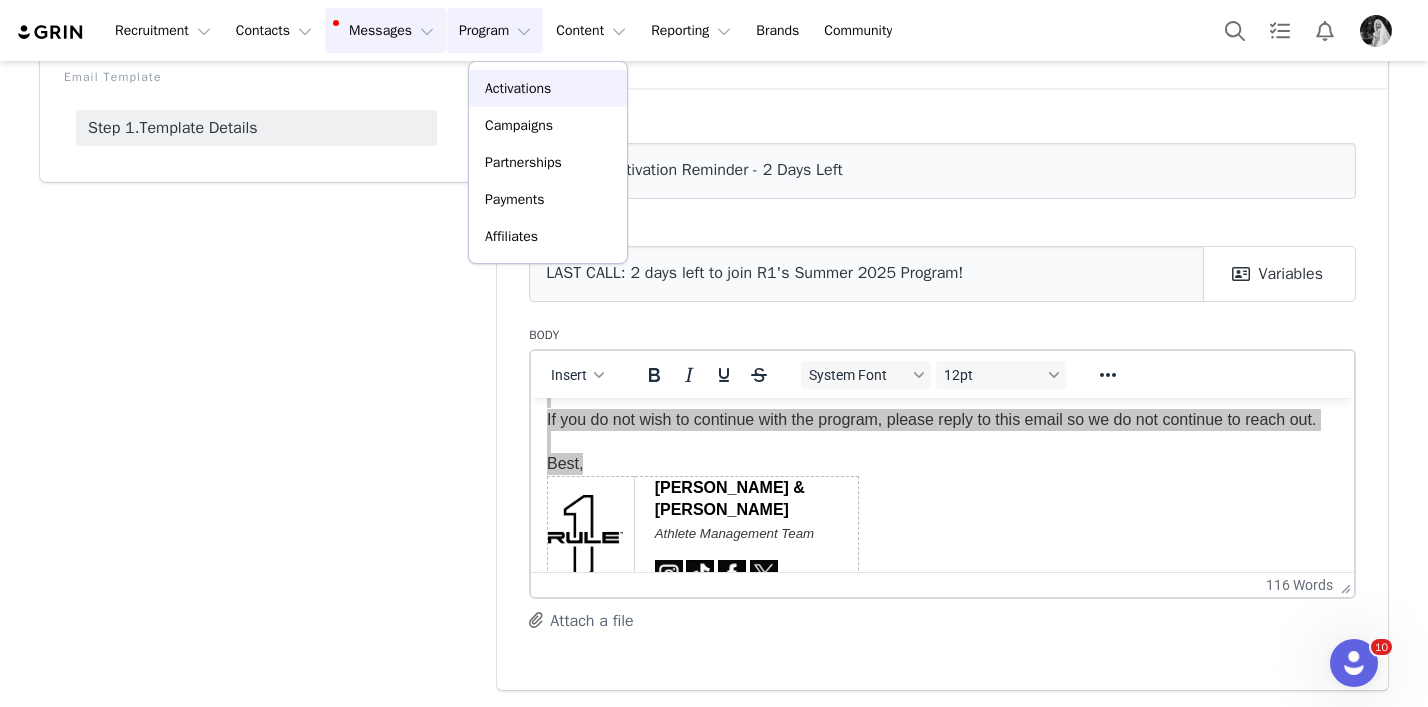click on "Activations" at bounding box center (518, 88) 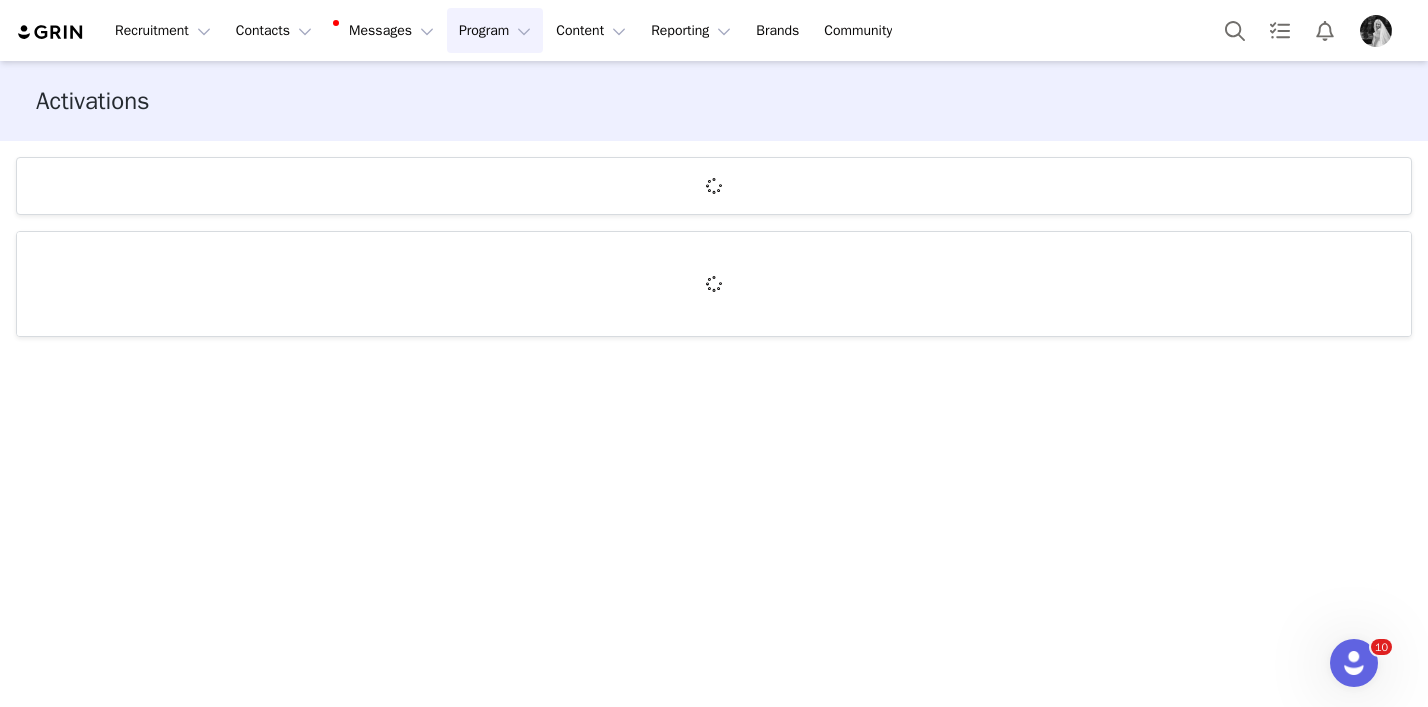 scroll, scrollTop: 0, scrollLeft: 0, axis: both 